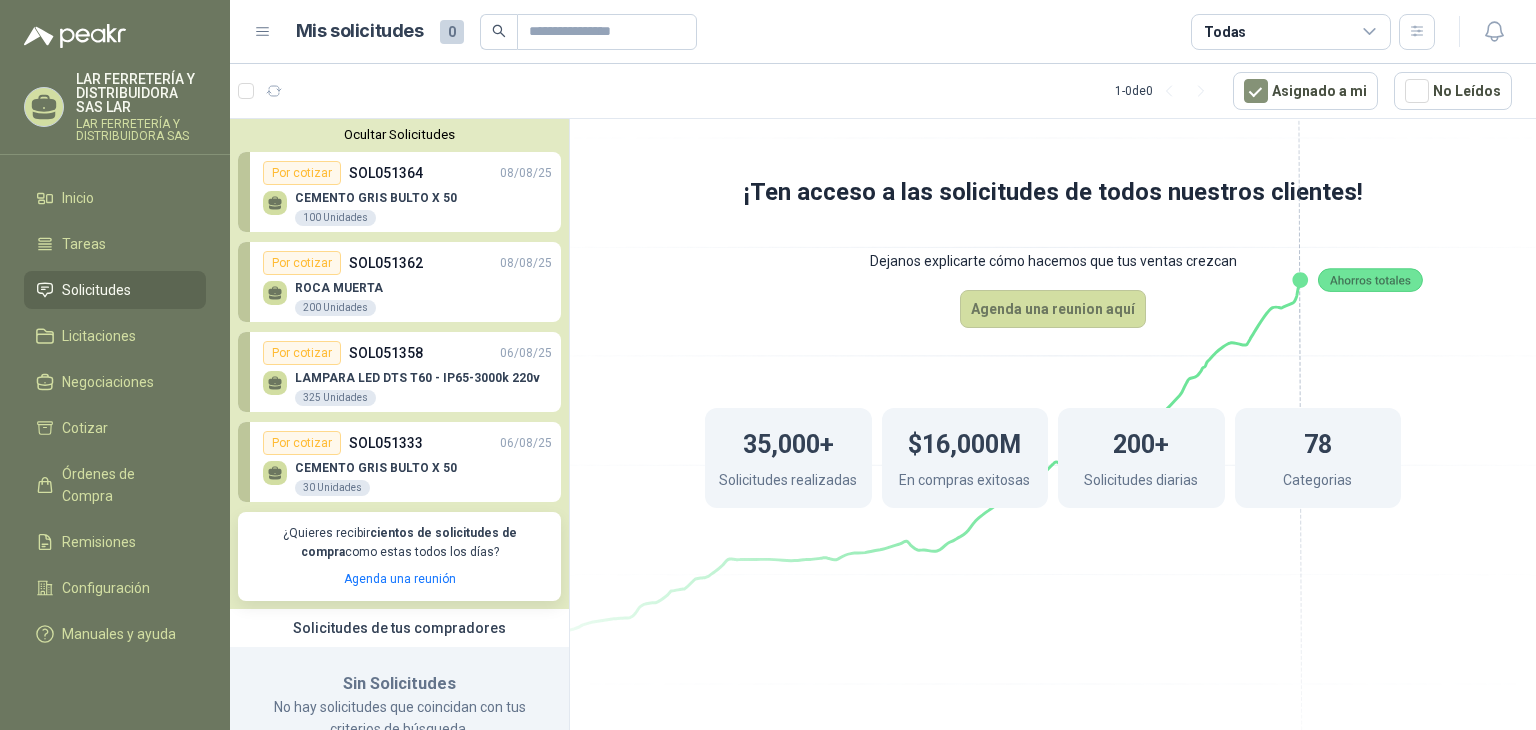 scroll, scrollTop: 0, scrollLeft: 0, axis: both 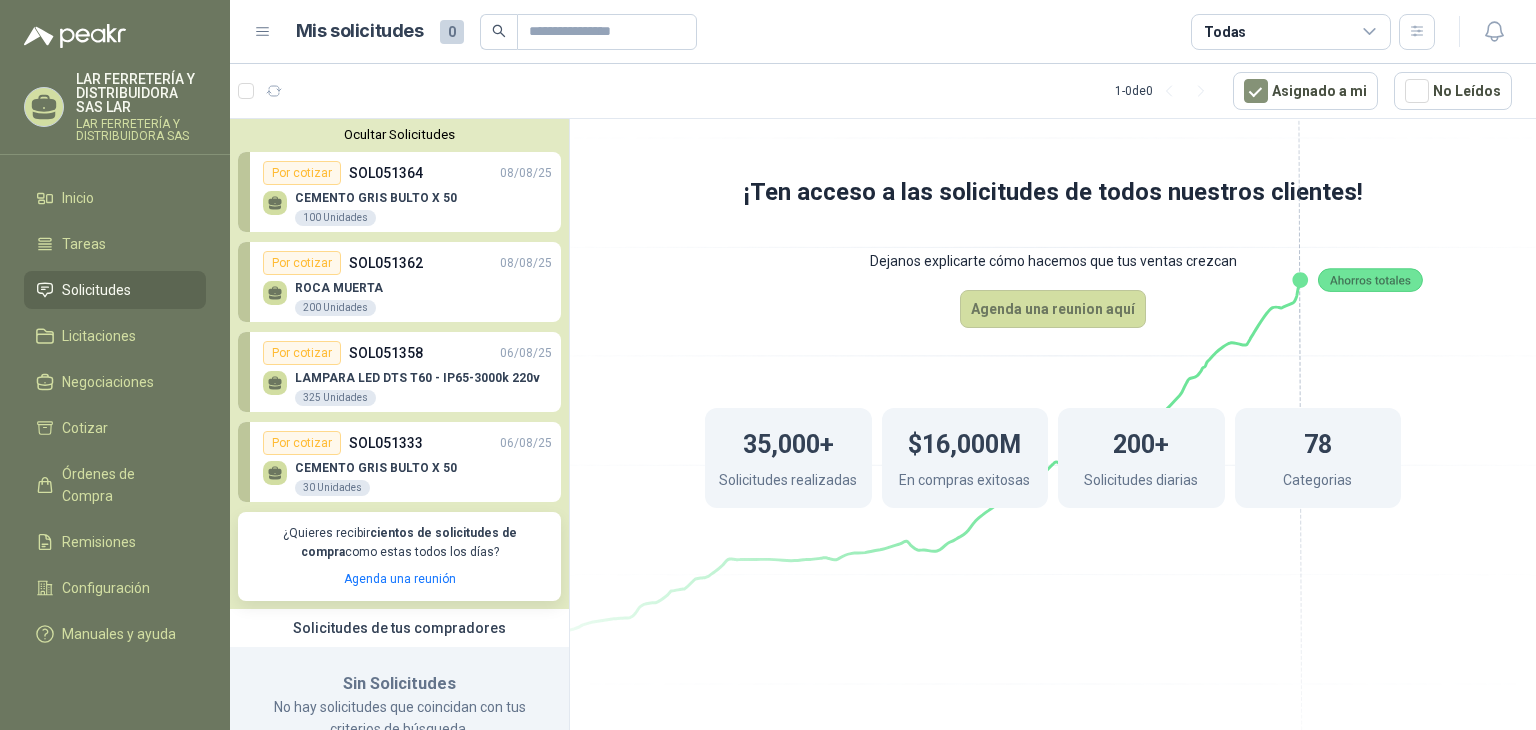 click on "CEMENTO GRIS BULTO X 50" at bounding box center [376, 468] 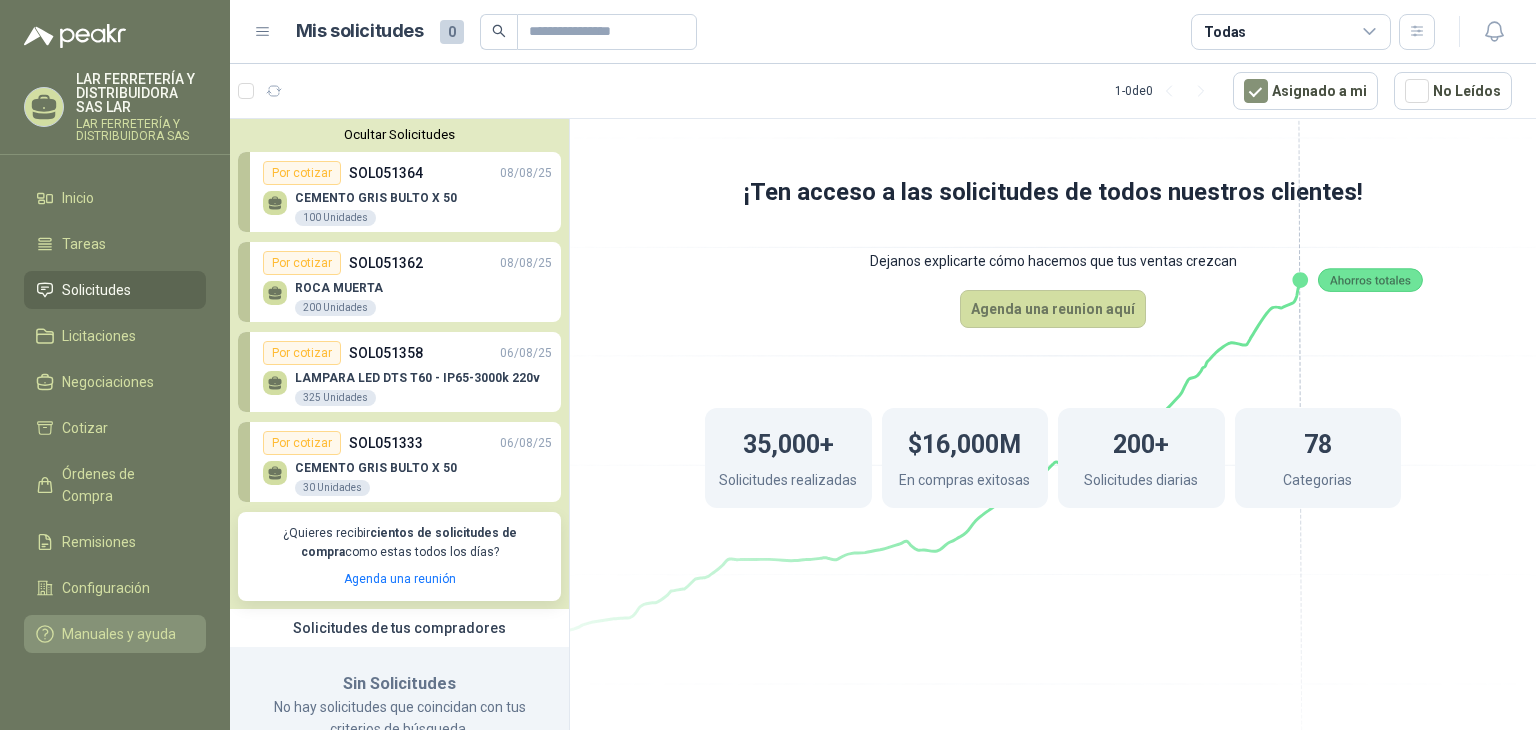 click on "Manuales y ayuda" at bounding box center [119, 634] 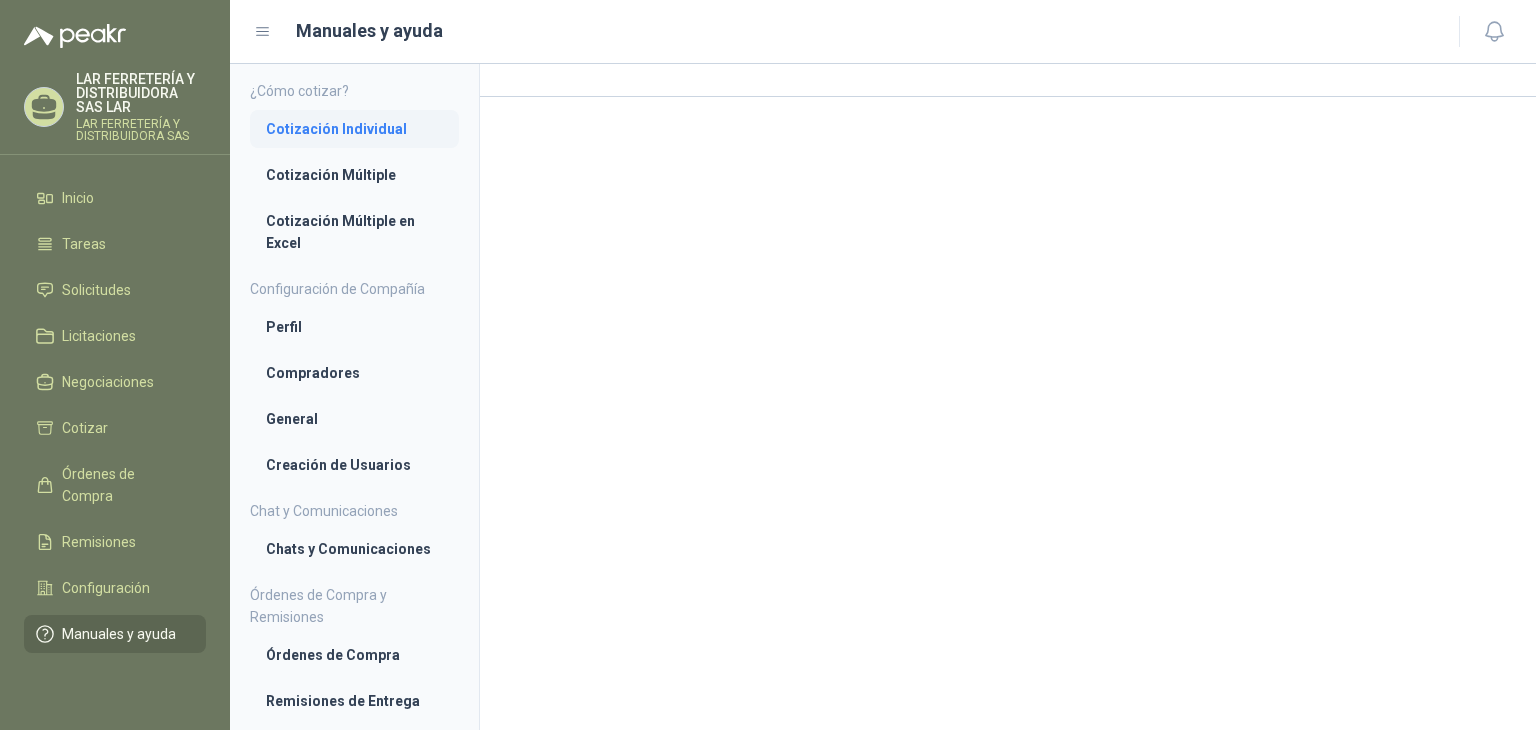 click on "Cotización Individual" at bounding box center [354, 129] 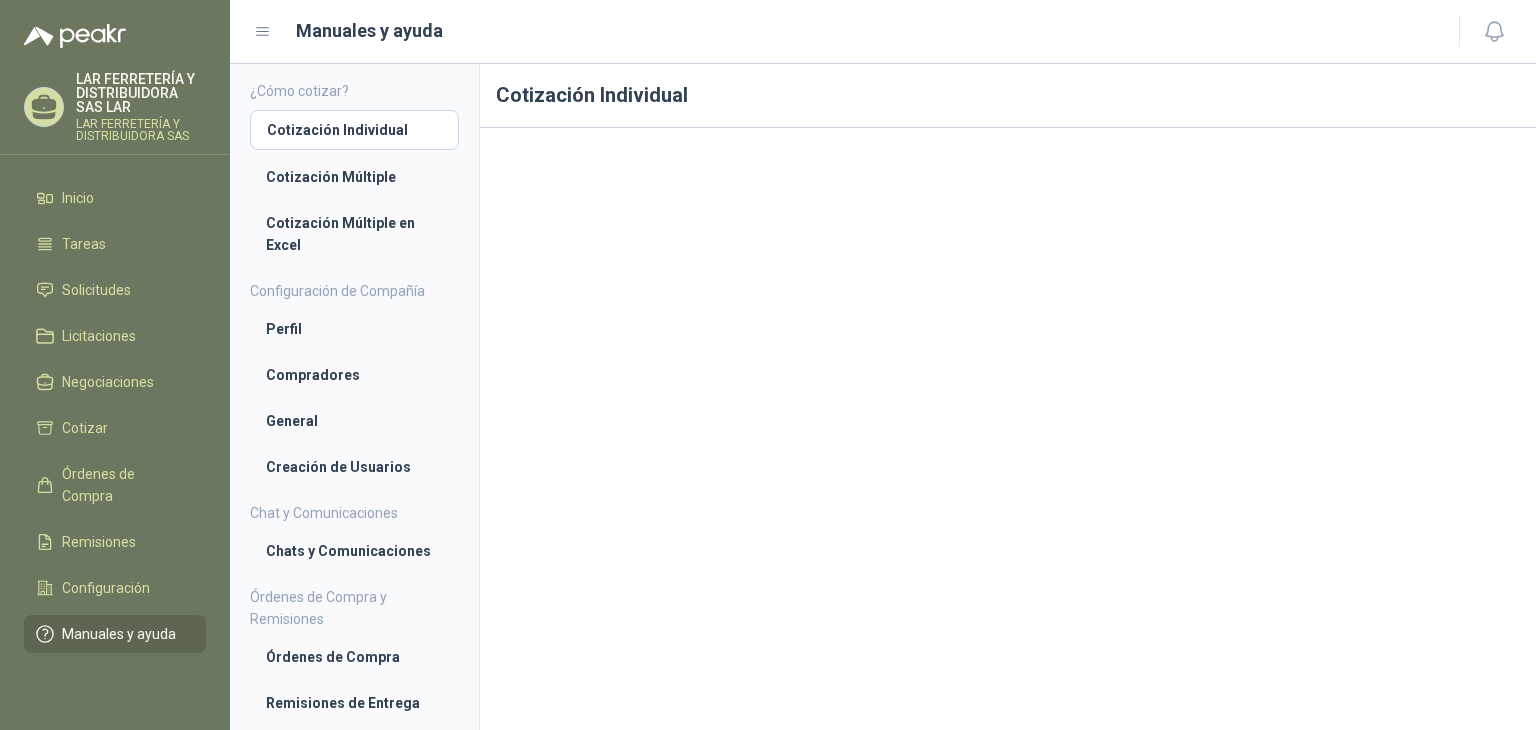 click on "Cotización Individual" at bounding box center [1008, 96] 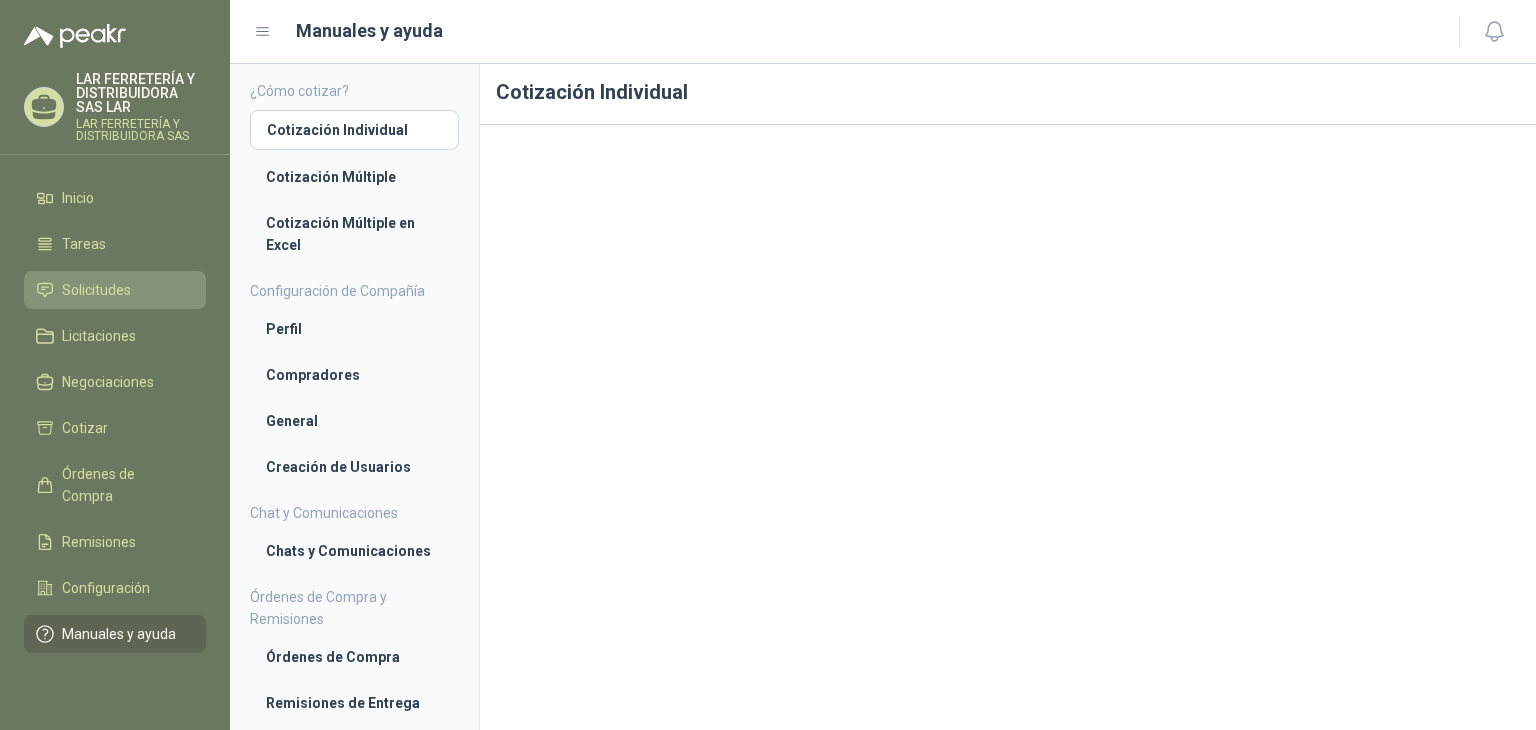 click on "Solicitudes" at bounding box center [96, 290] 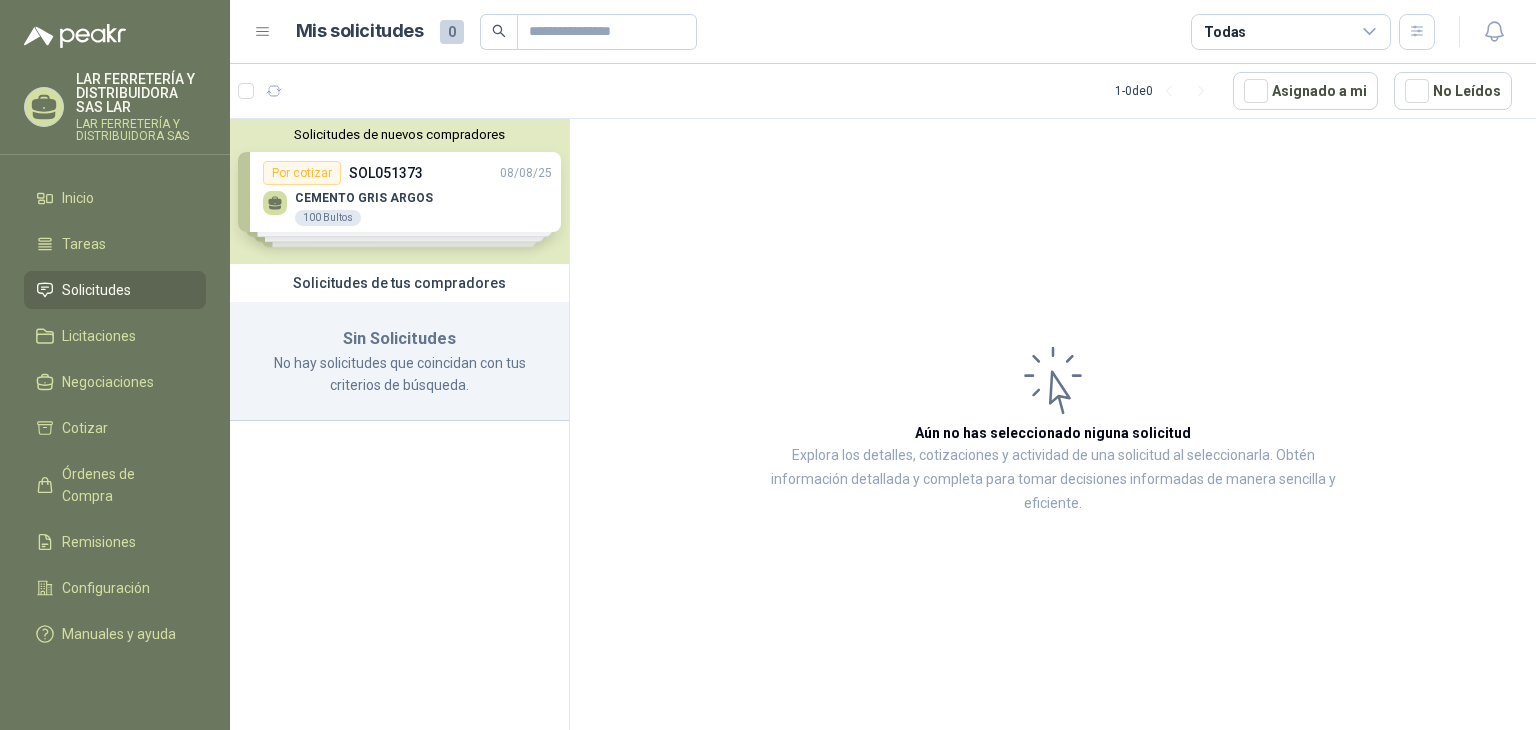 click on "Solicitudes de tus compradores" at bounding box center (399, 283) 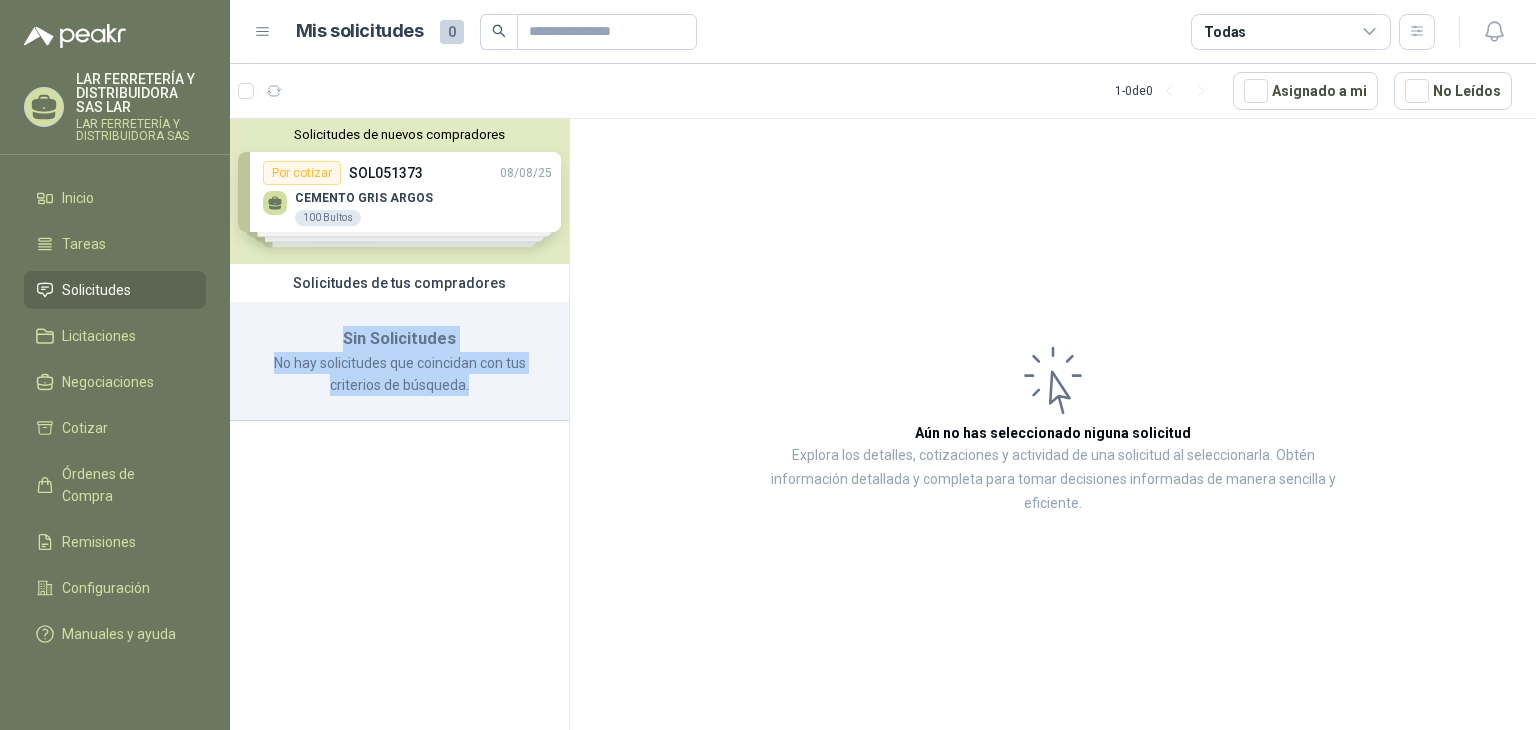 drag, startPoint x: 507, startPoint y: 388, endPoint x: 330, endPoint y: 341, distance: 183.13383 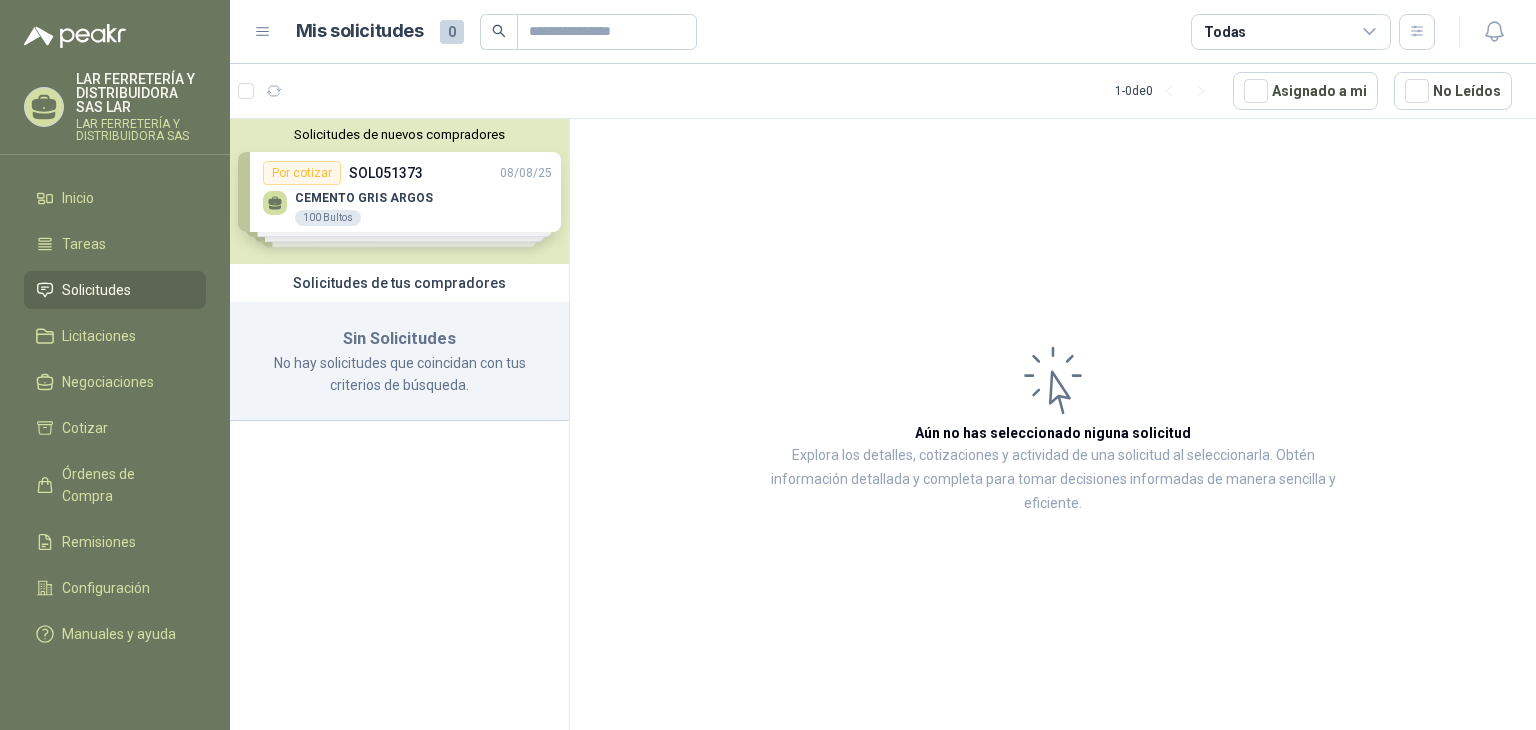 click on "Solicitudes de nuevos compradores Por cotizar SOL051373 08/08/25   CEMENTO GRIS ARGOS  100   Bultos Por cotizar SOL051368 08/08/25   DIFERENCIAL 1 TON DE 6 MTS  CADENA 220V BISONTE 1   Unidades Por cotizar SOL051364 08/08/25   CEMENTO GRIS BULTO X 50 100   Unidades Por cotizar SOL051362 08/08/25   ROCA MUERTA 200   Unidades ¿Quieres recibir  cientos de solicitudes de compra  como estas todos los días? Agenda una reunión" at bounding box center (399, 191) 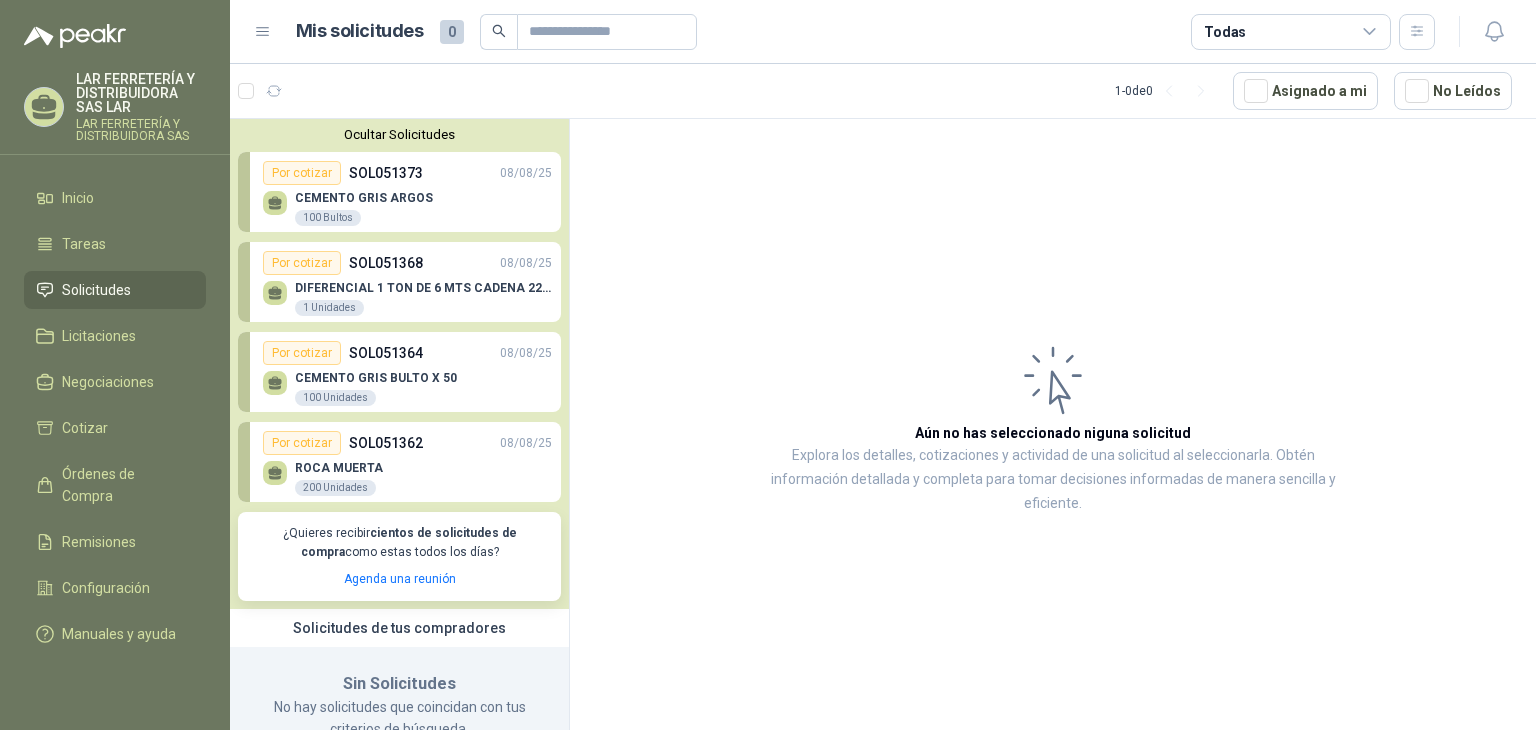 click on "Por cotizar" at bounding box center (302, 173) 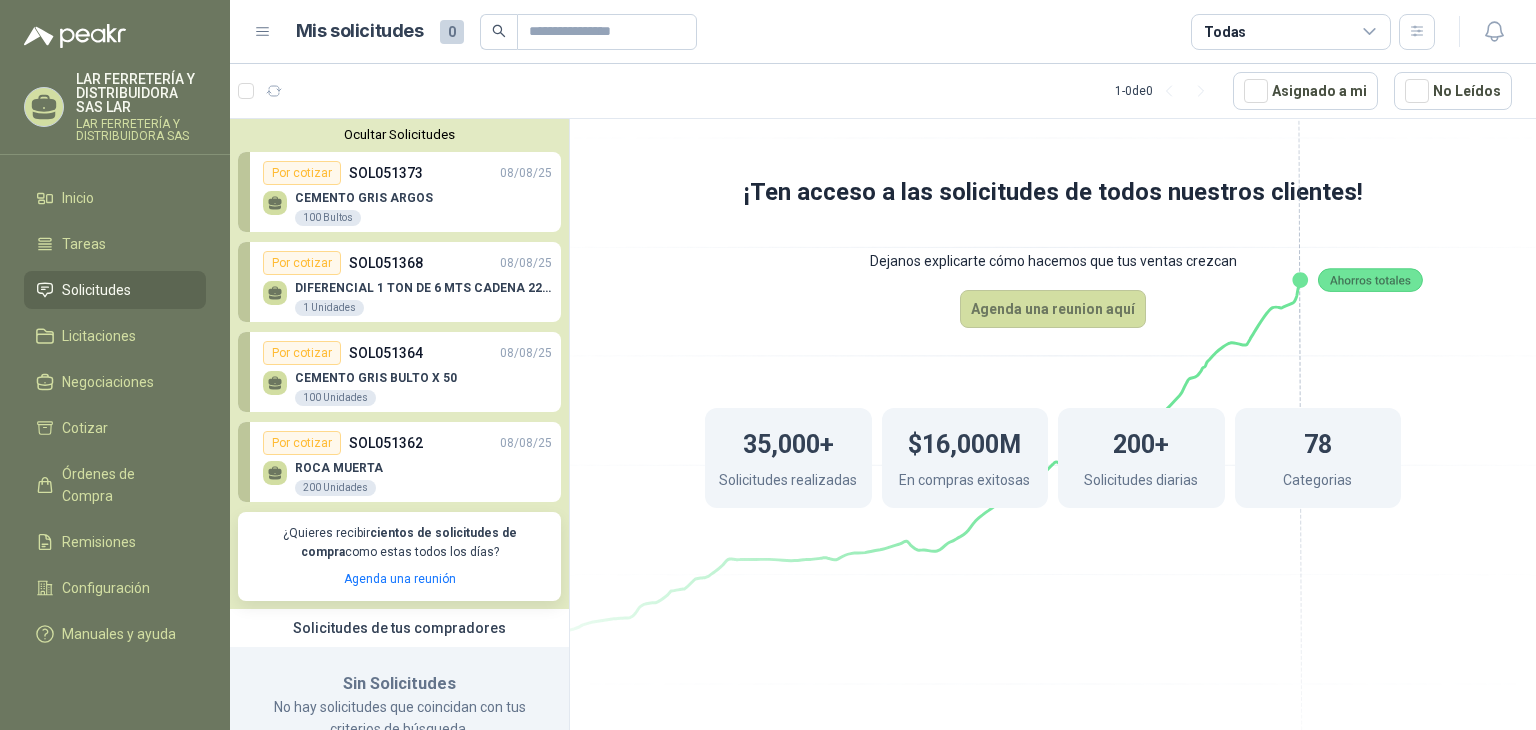click on "CEMENTO GRIS ARGOS 100 Bultos" at bounding box center (364, 209) 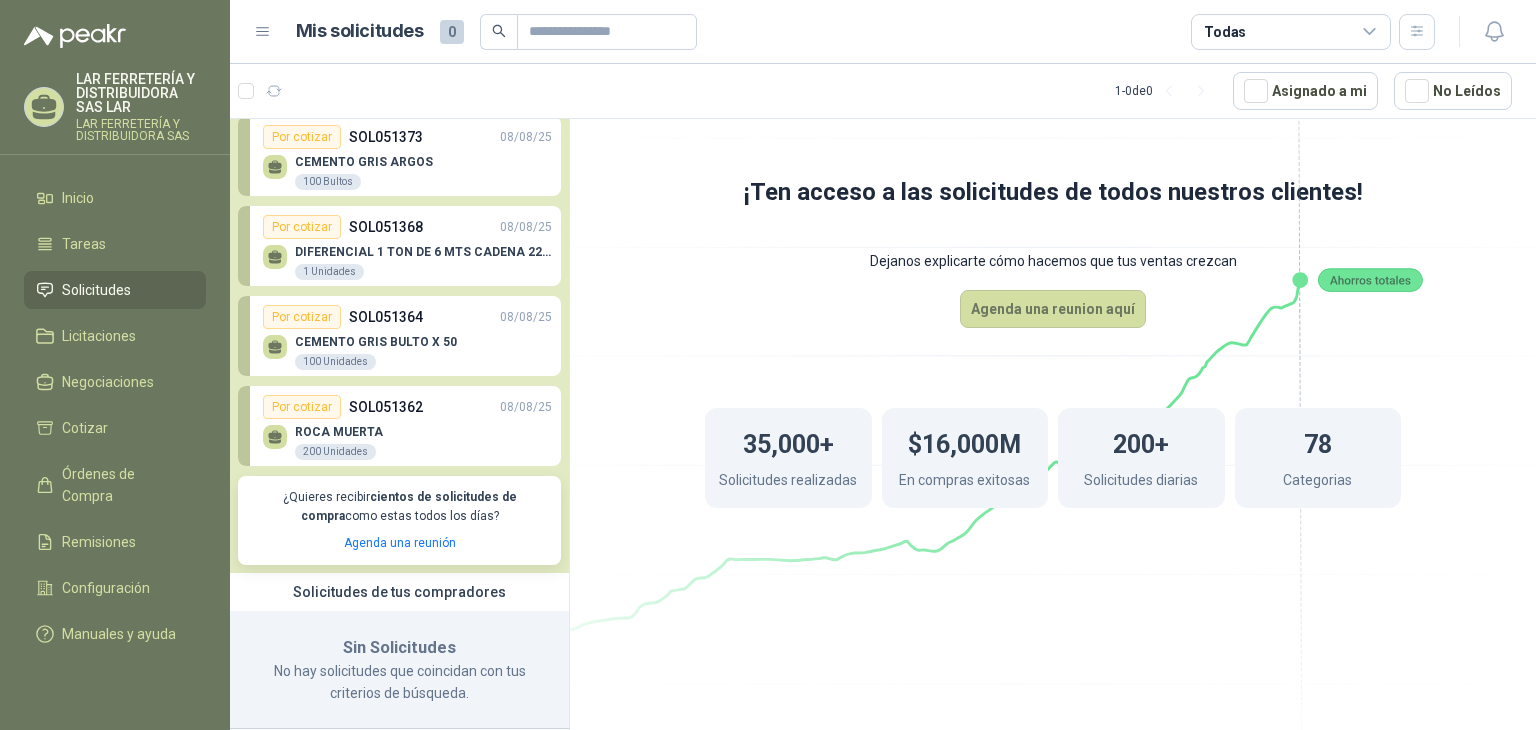 scroll, scrollTop: 57, scrollLeft: 0, axis: vertical 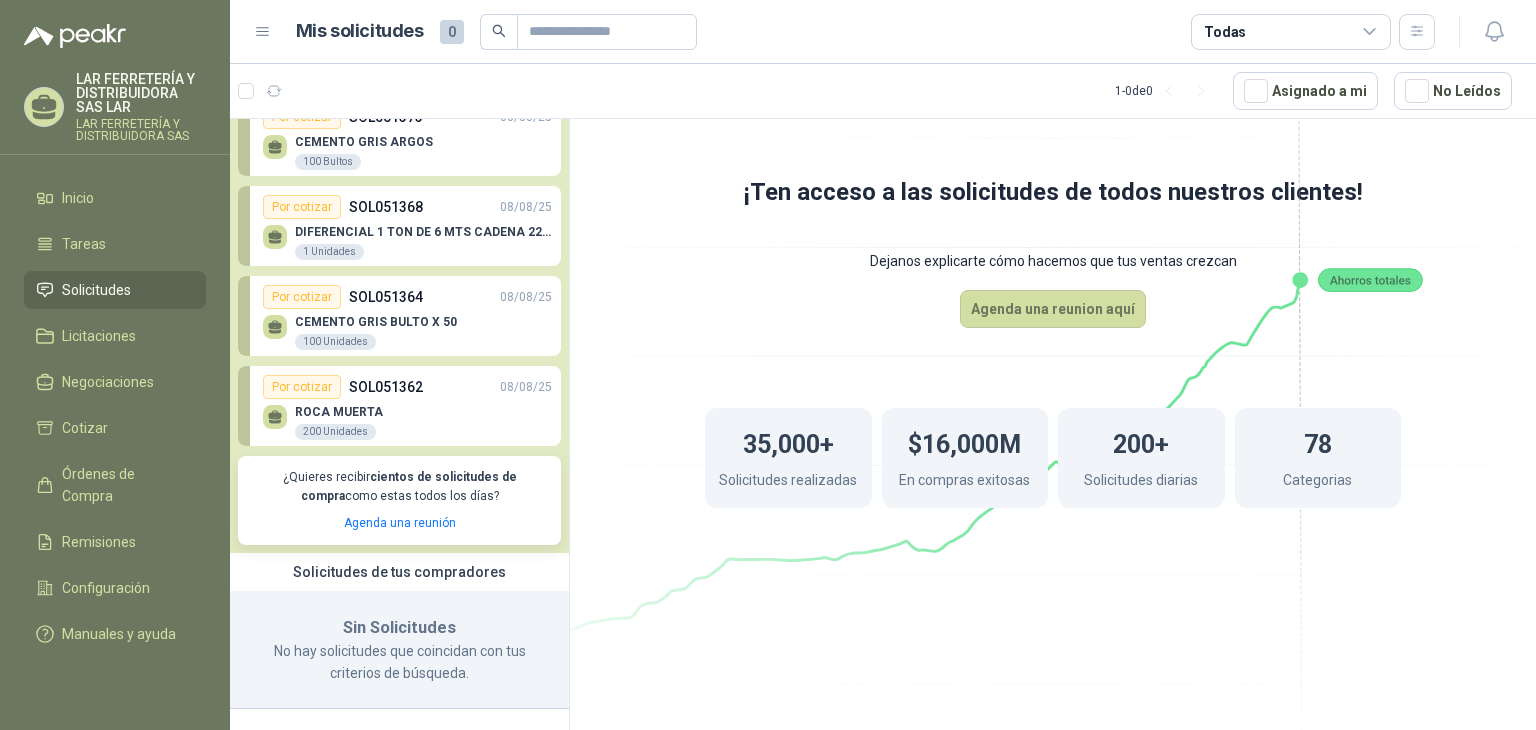 drag, startPoint x: 450, startPoint y: 429, endPoint x: 430, endPoint y: 410, distance: 27.58623 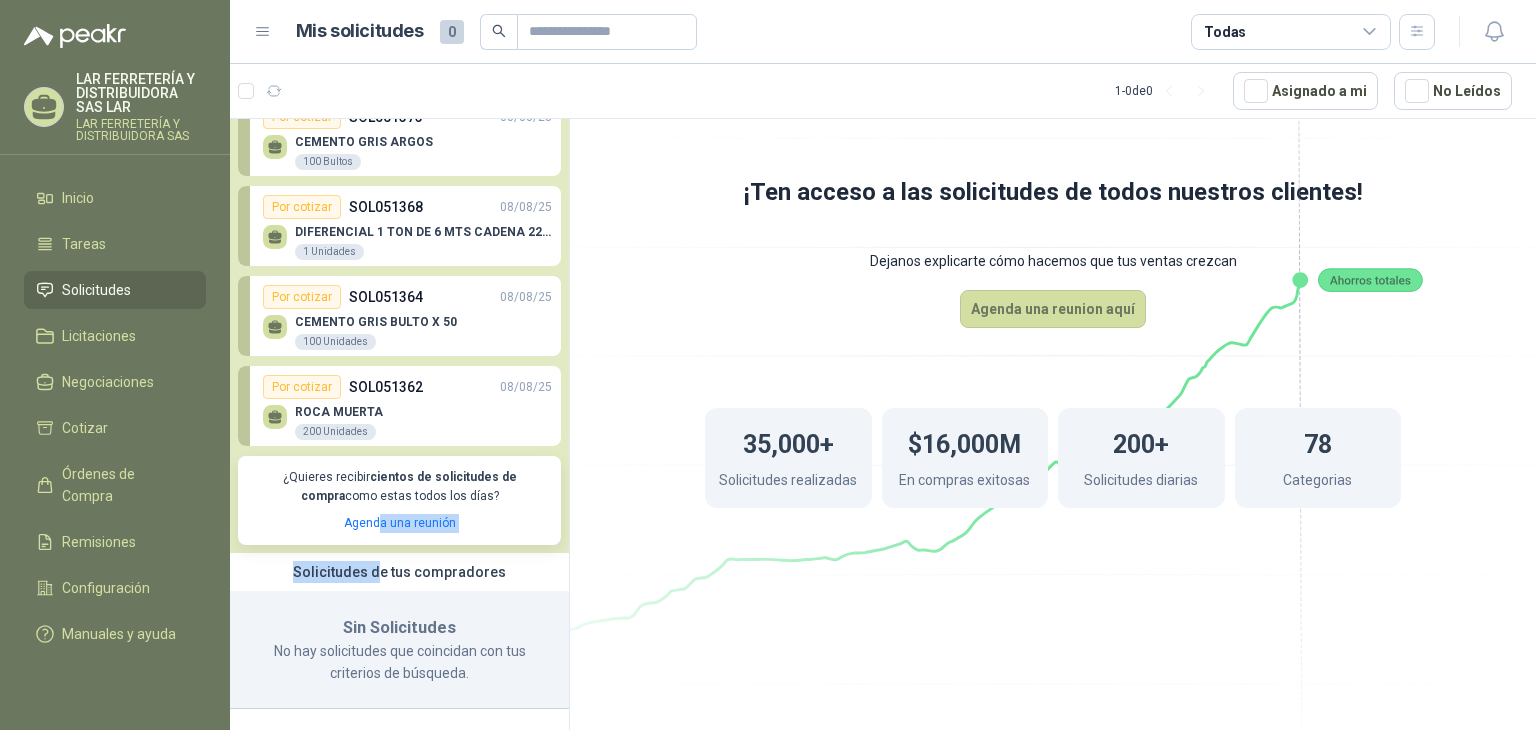 drag, startPoint x: 369, startPoint y: 550, endPoint x: 369, endPoint y: 581, distance: 31 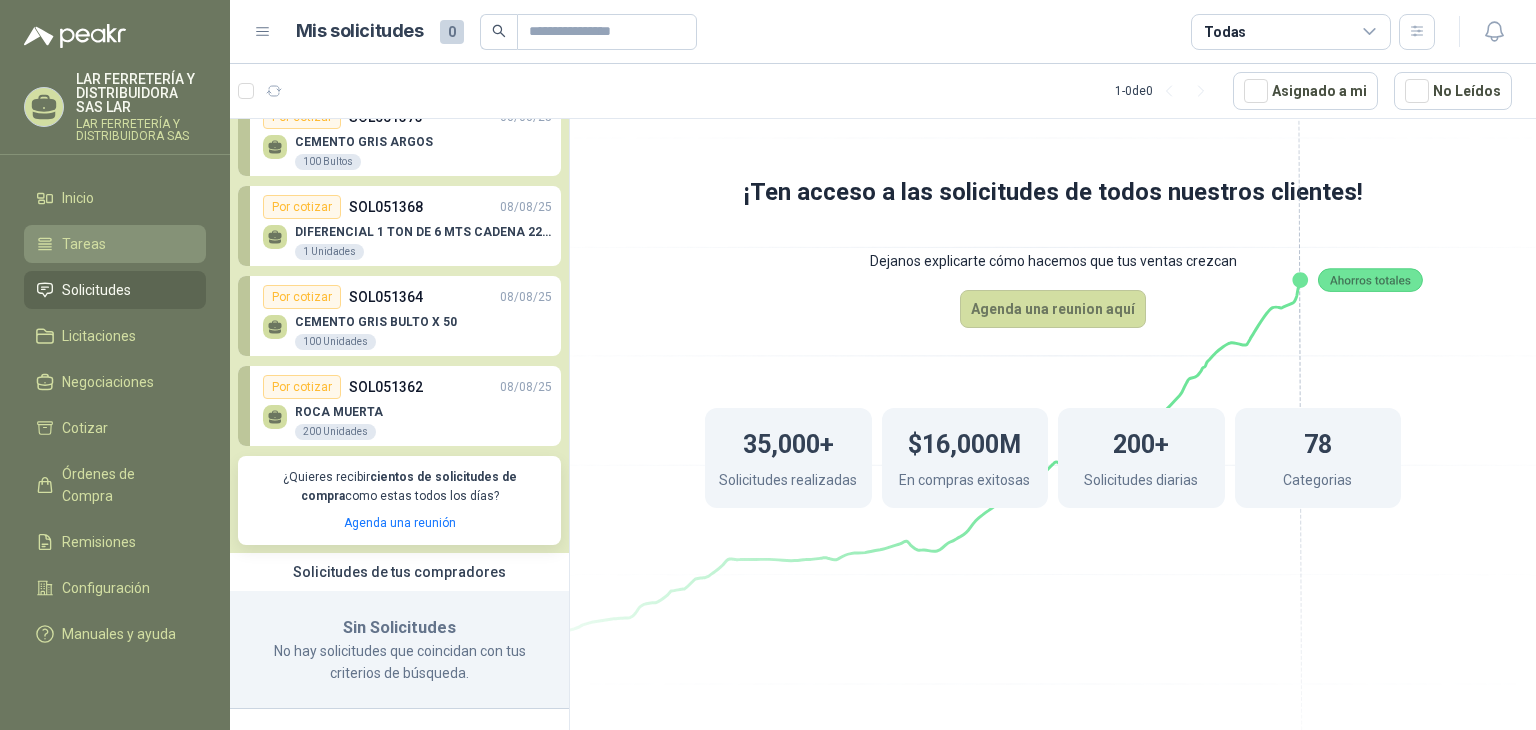 click on "Tareas" at bounding box center [84, 244] 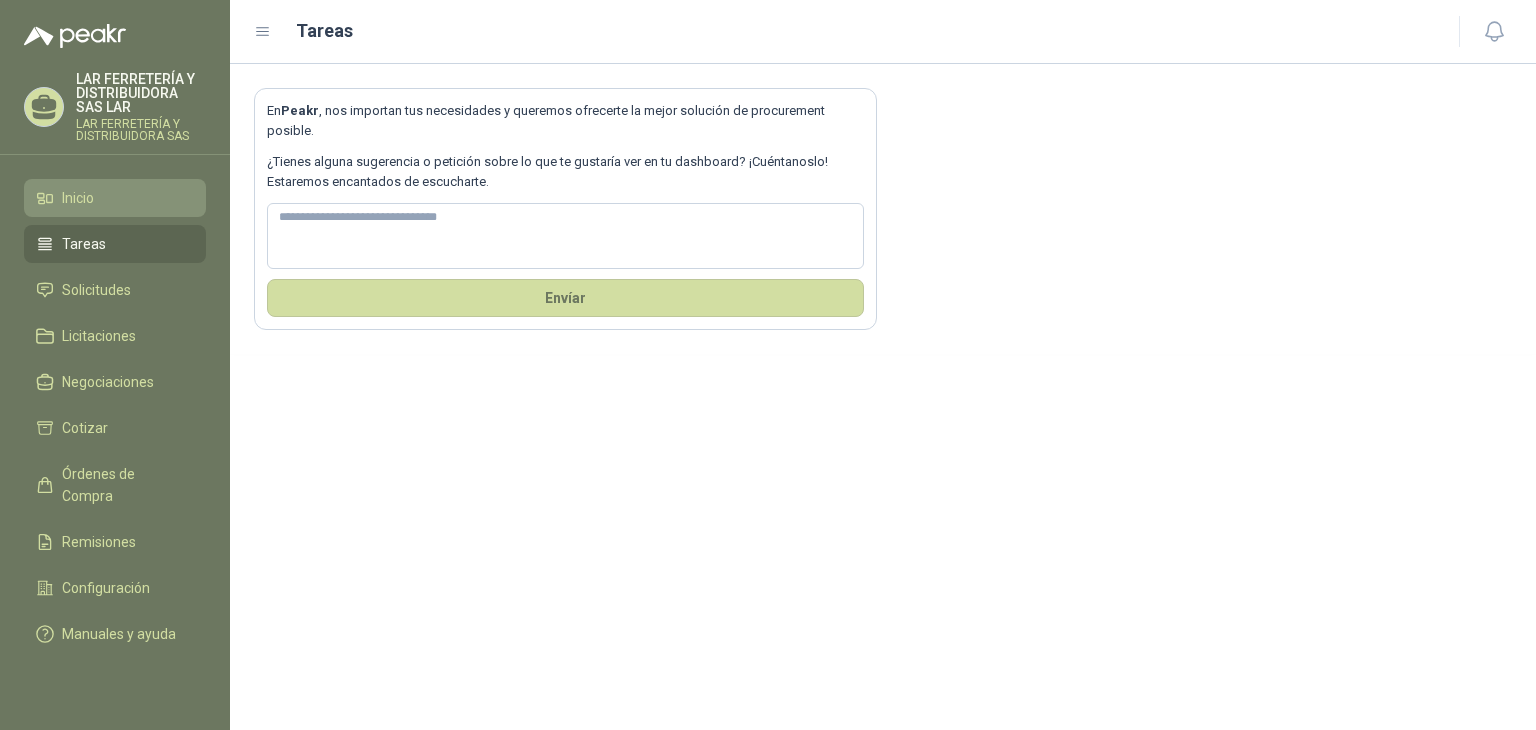 click on "Inicio" at bounding box center [115, 198] 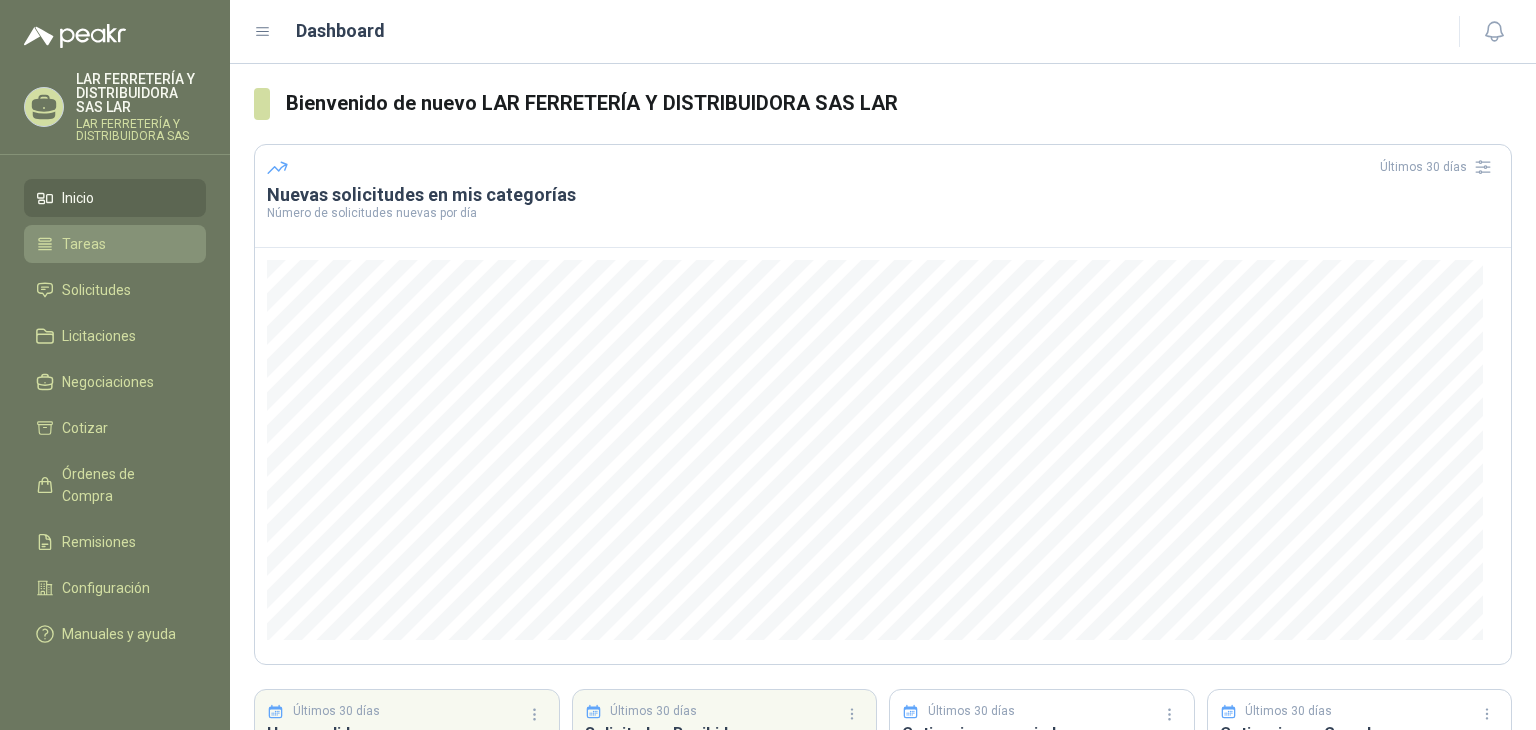 click on "Tareas" at bounding box center [115, 244] 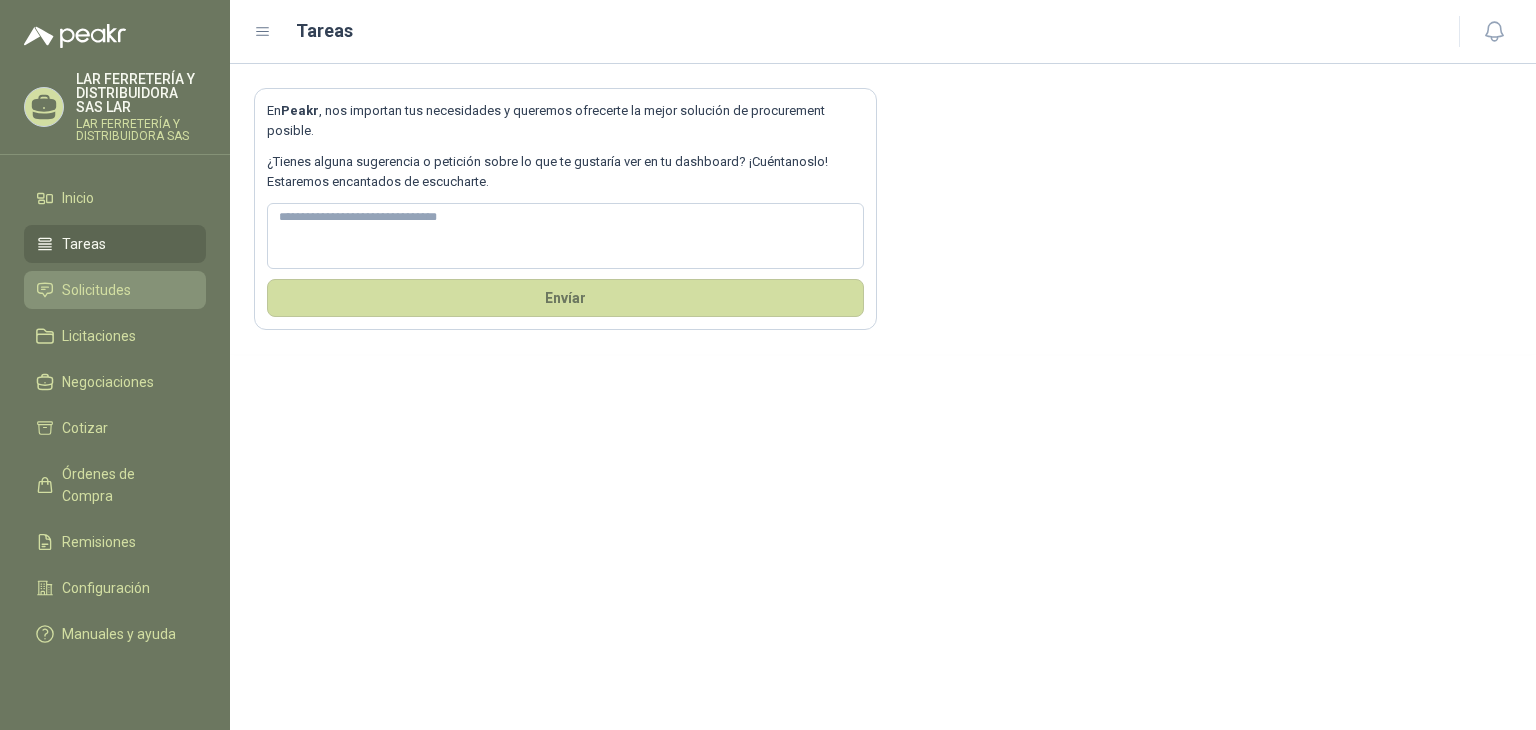 click on "Solicitudes" at bounding box center [115, 290] 